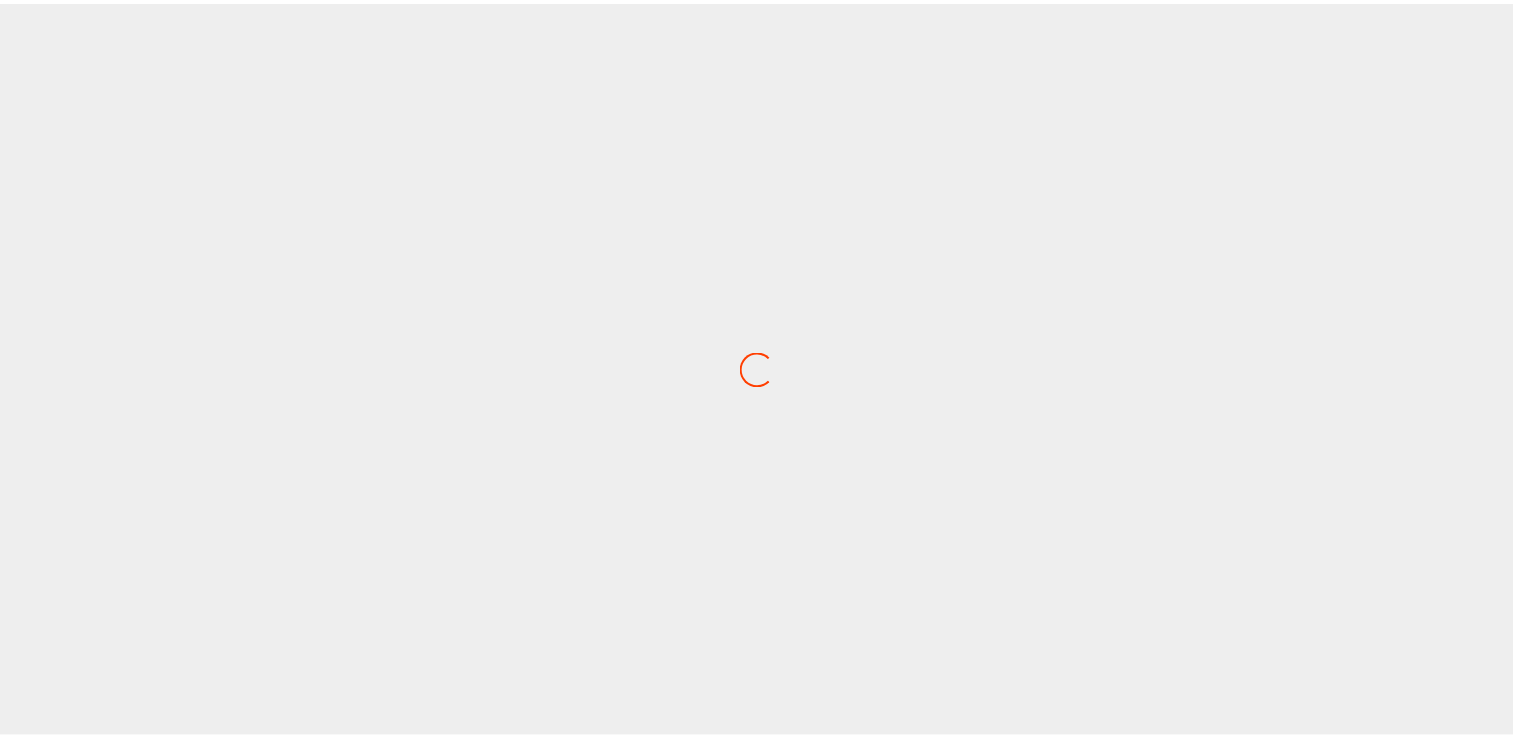 scroll, scrollTop: 0, scrollLeft: 0, axis: both 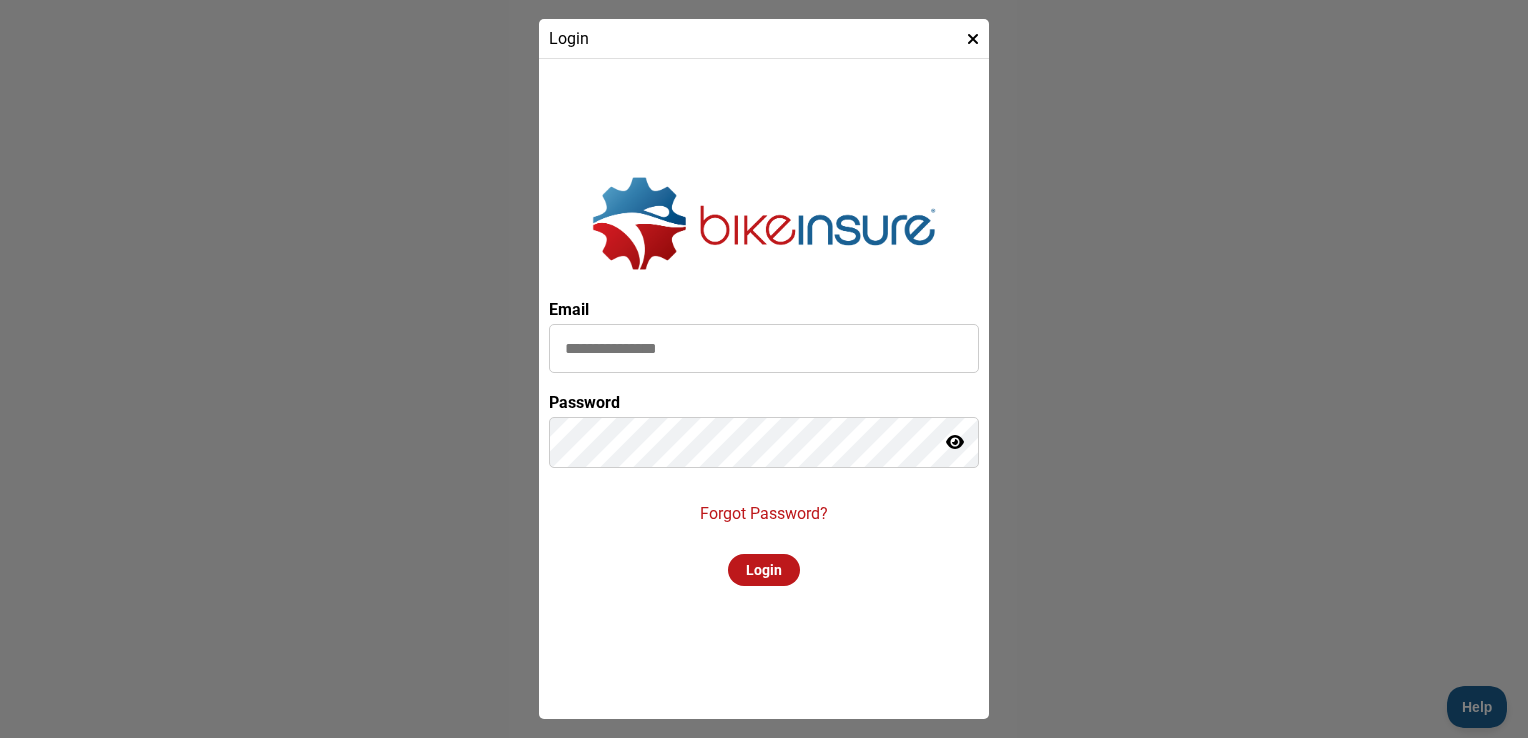 click at bounding box center [764, 348] 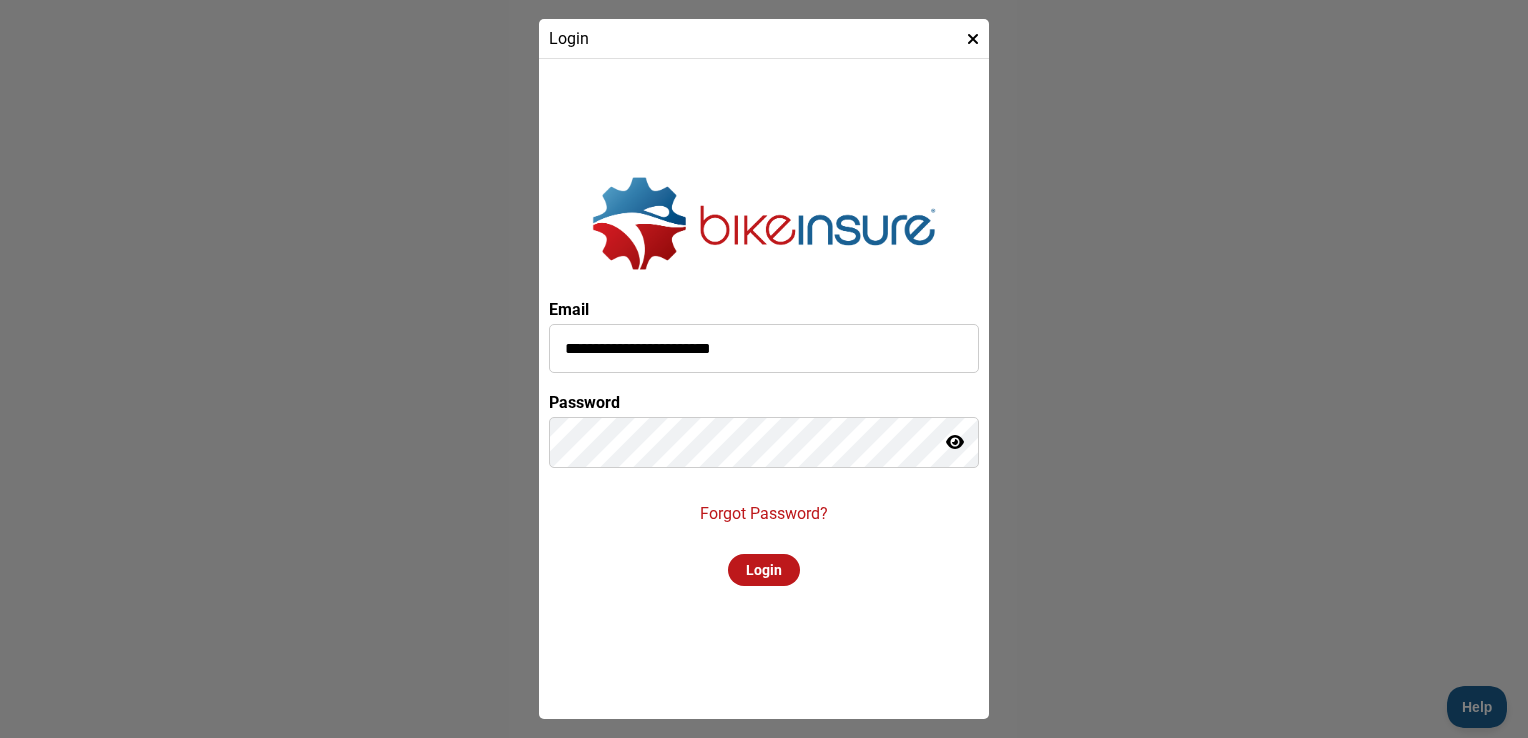 click on "Forgot Password?" at bounding box center (764, 513) 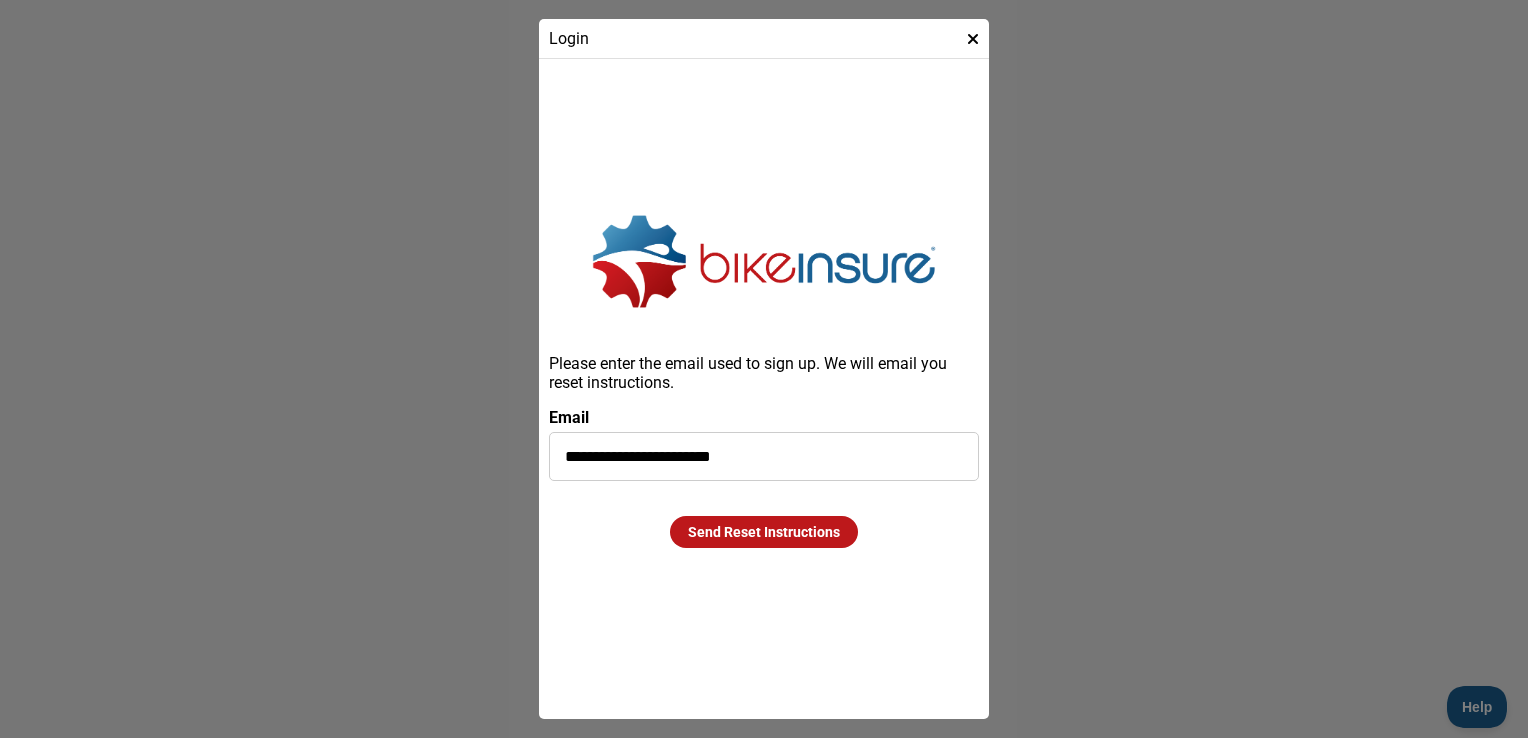 click on "Send Reset Instructions" at bounding box center (764, 532) 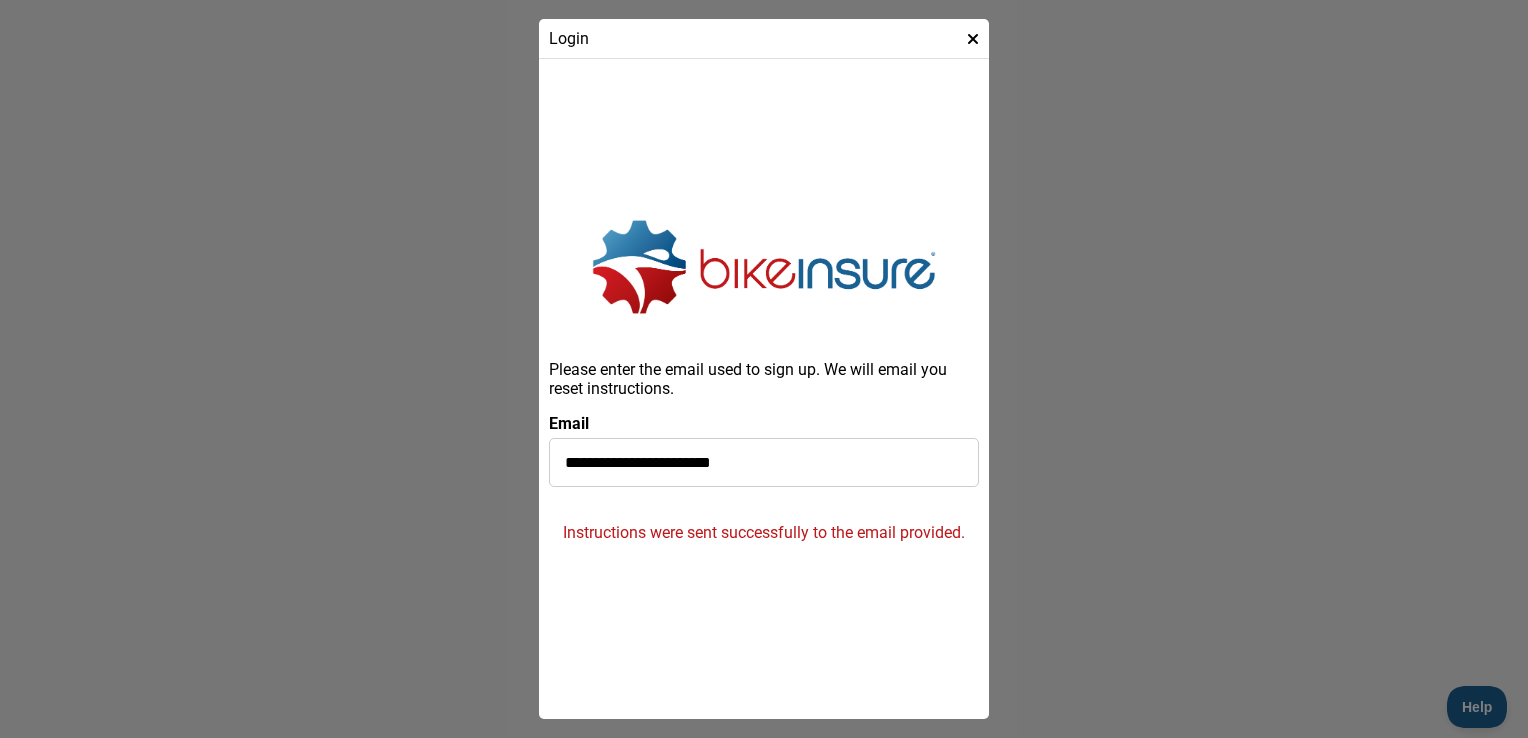 click at bounding box center [973, 39] 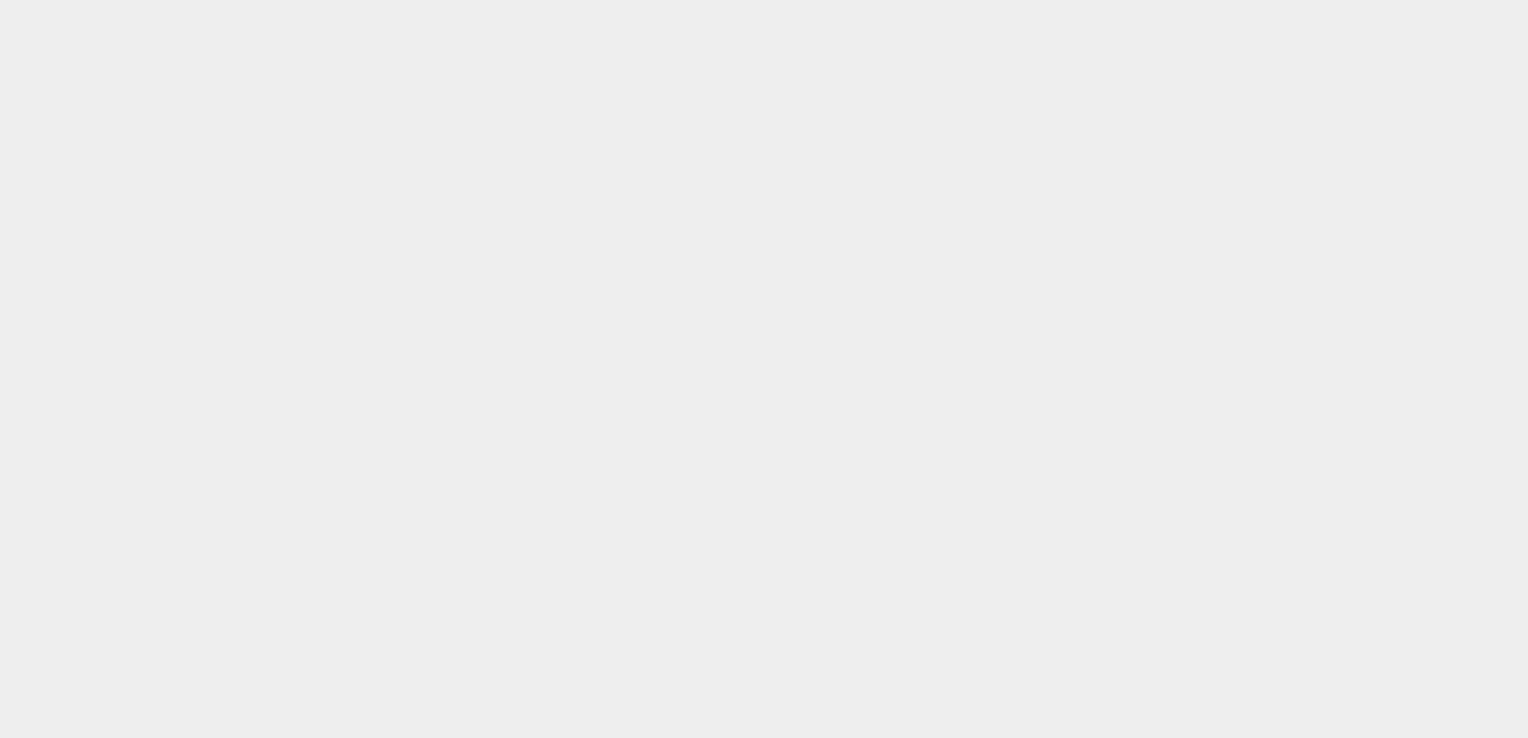 scroll, scrollTop: 0, scrollLeft: 0, axis: both 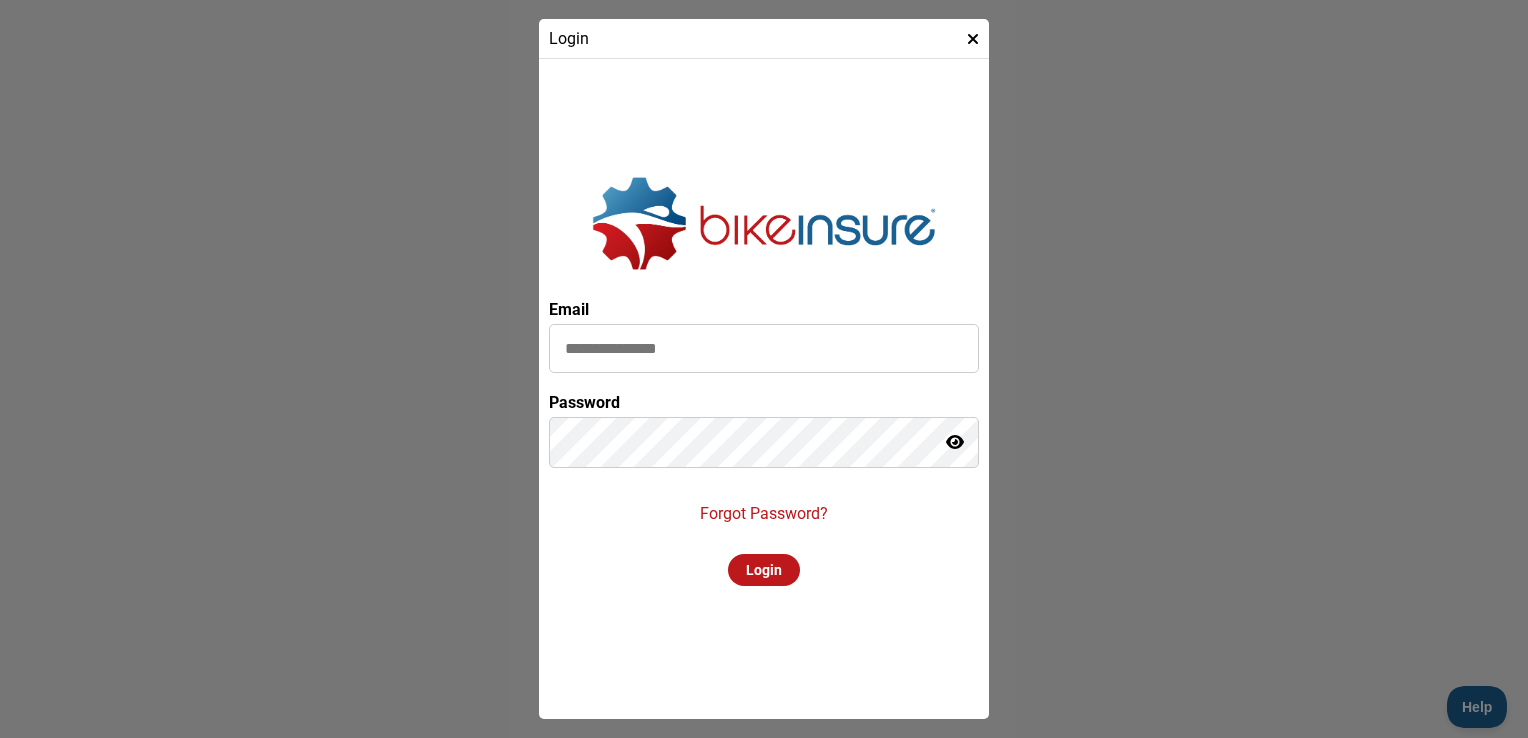 click at bounding box center (764, 348) 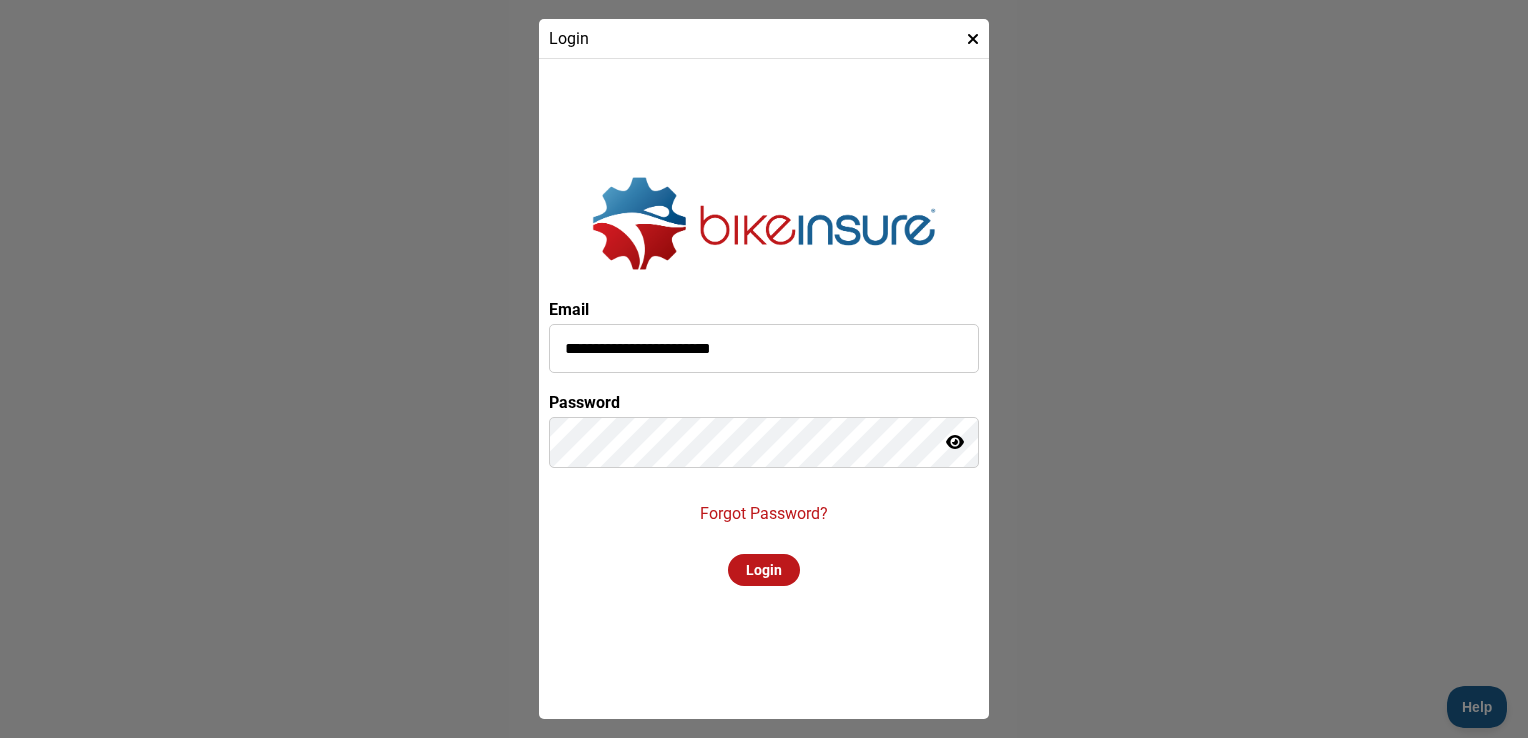 type on "**********" 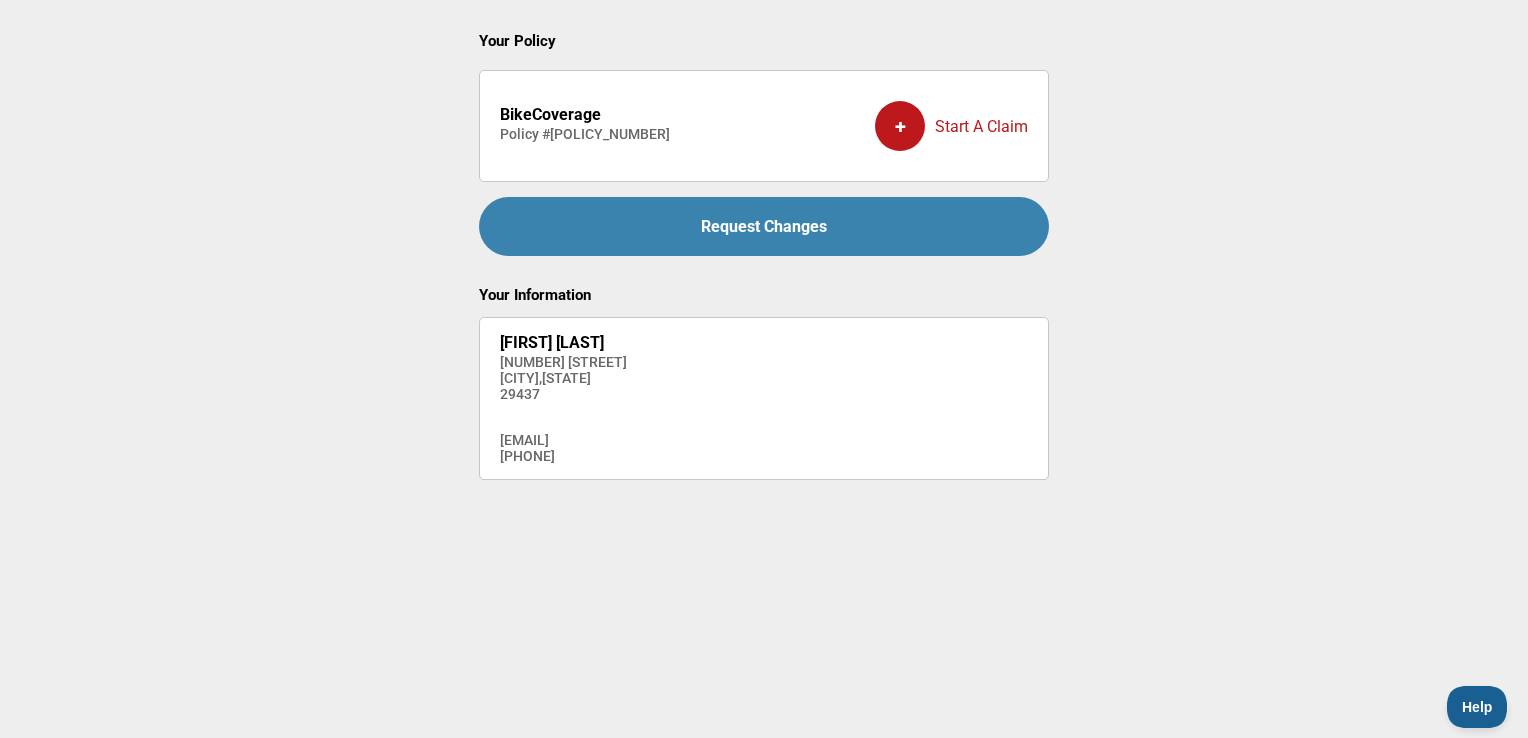 click on "Your Policy   BikeCoverage   Policy # 4369470-SC-C201229-00   +
Start A Claim     Request Changes   Your Information   Beverly Boyd   374 Taylor Pond Road   Dorchester ,  South Carolina   29437   beverly.boyd30@gmail.com   (843) 560-3347" at bounding box center (764, 324) 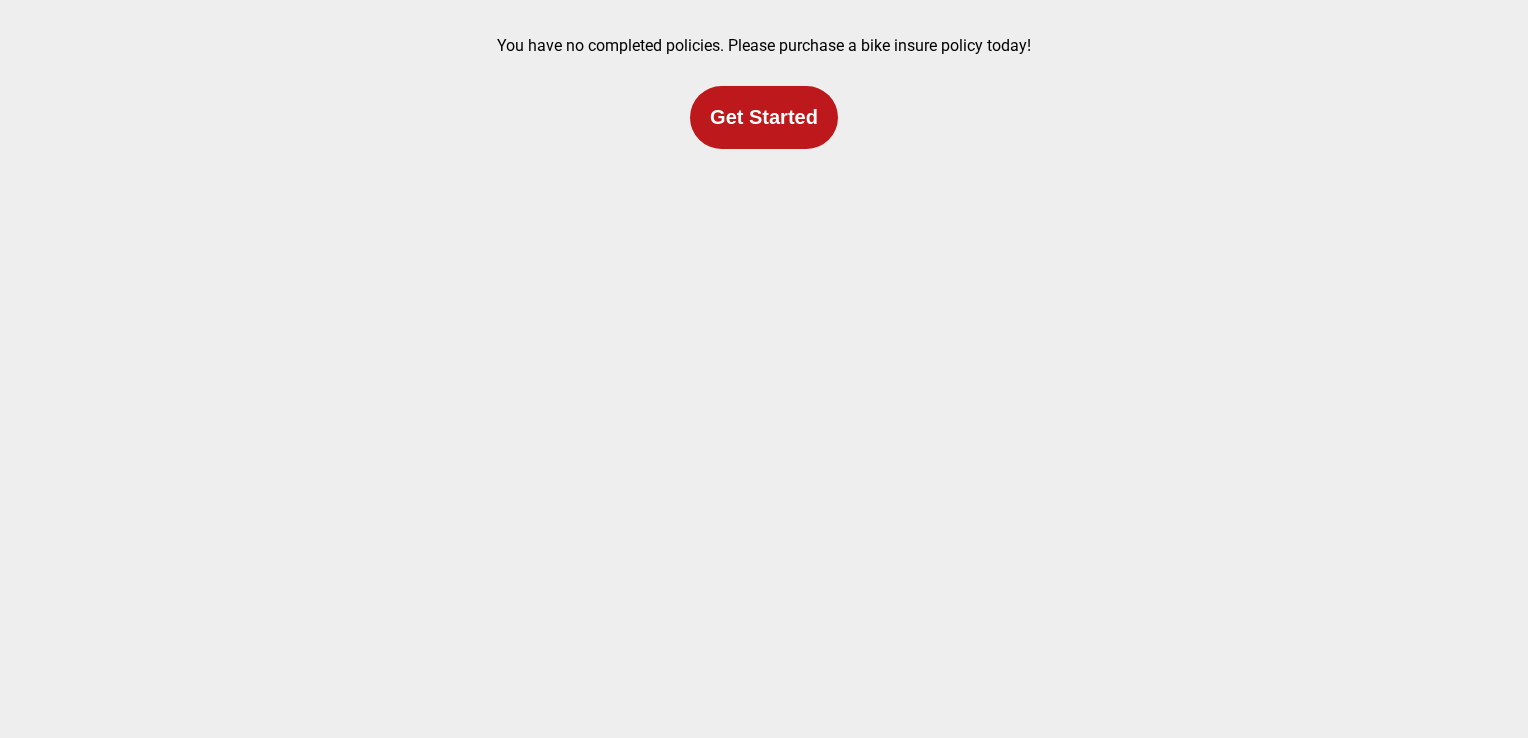 scroll, scrollTop: 0, scrollLeft: 0, axis: both 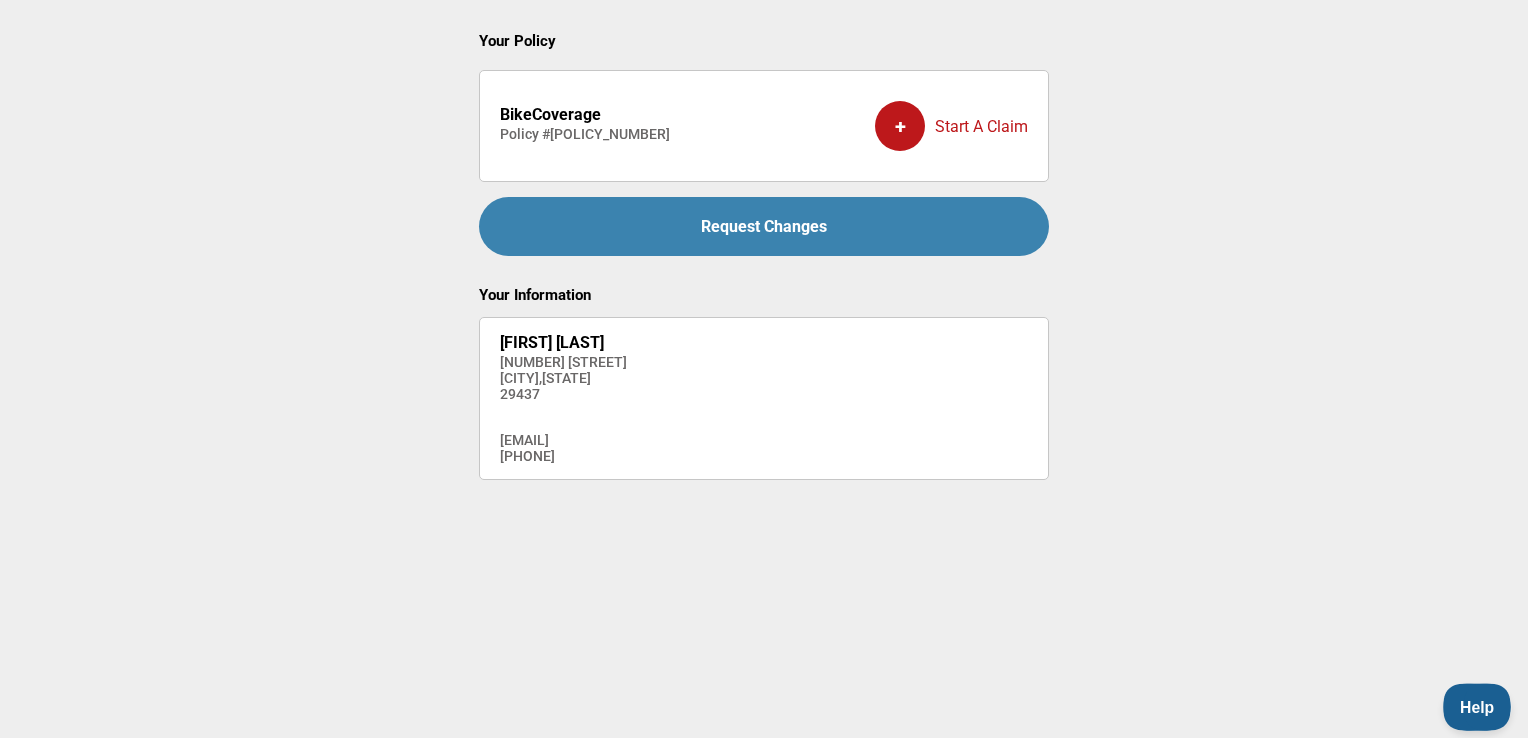 click on "Help" at bounding box center [1473, 704] 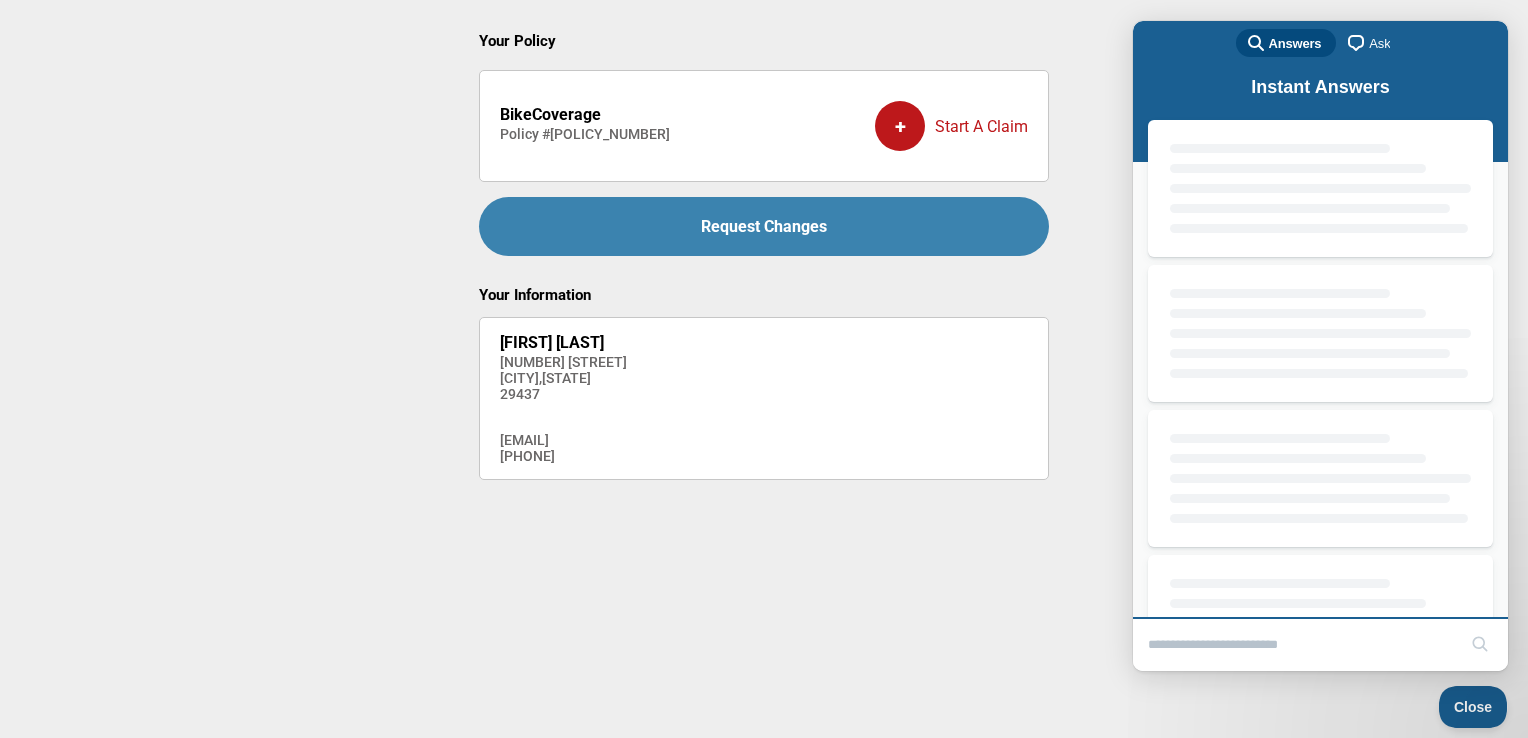 scroll, scrollTop: 0, scrollLeft: 0, axis: both 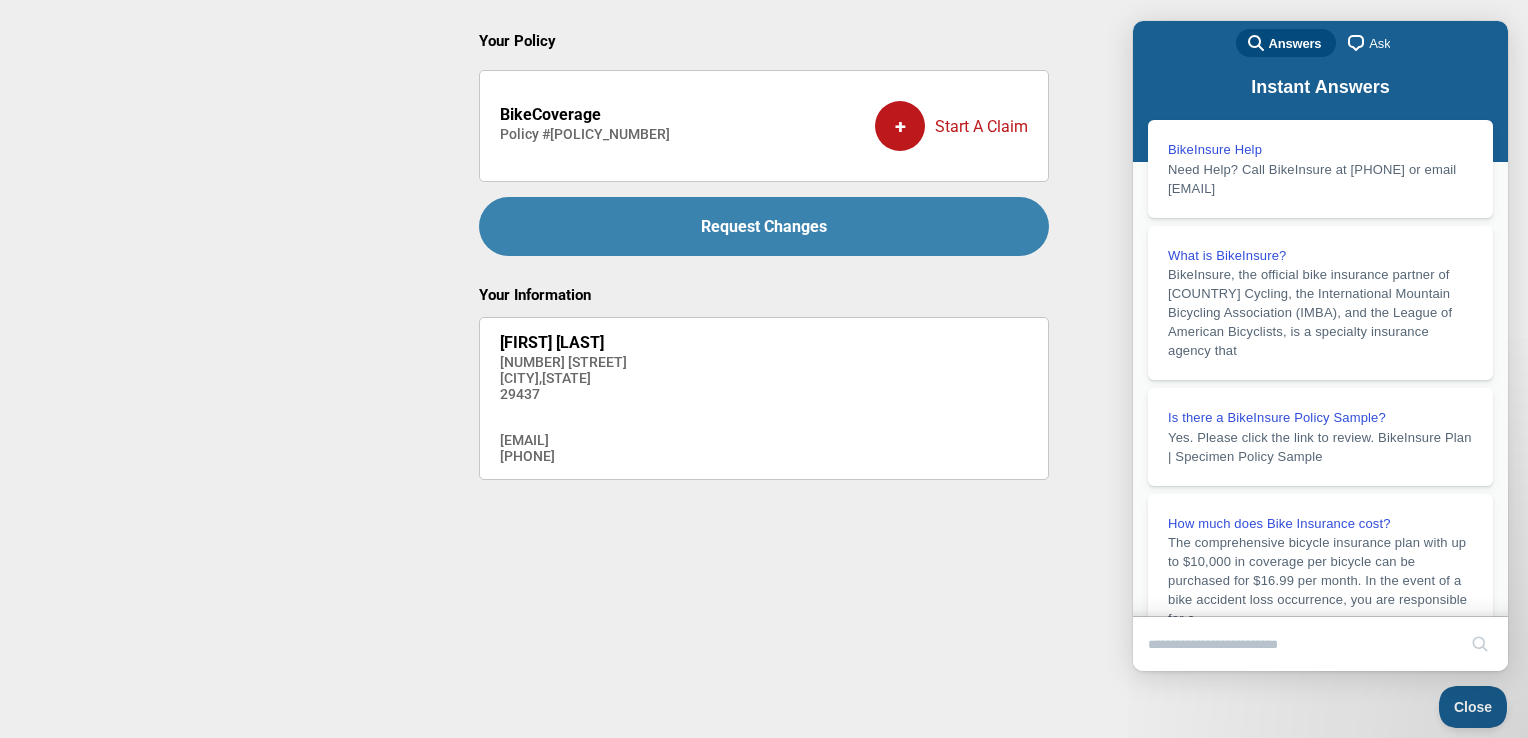 click on "Ask" at bounding box center (1379, 44) 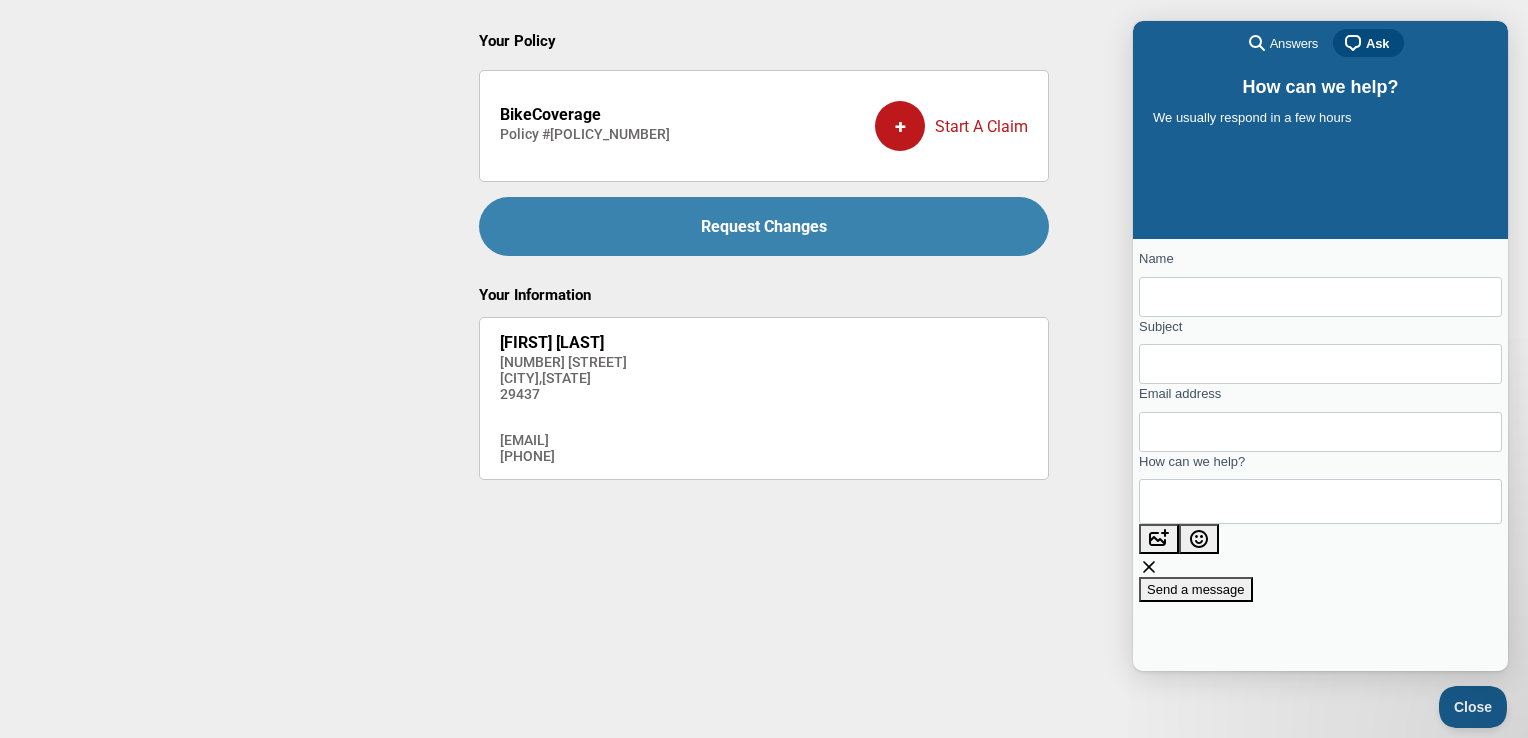 click on "Your Policy   BikeCoverage   Policy # [POLICY_NUMBER]   +
Start A Claim     Request Changes   Your Information   [FIRST] [LAST]   [NUMBER] [STREET]   [CITY] ,  [STATE]   [POSTAL_CODE]   [EMAIL]   [PHONE]" at bounding box center [764, 324] 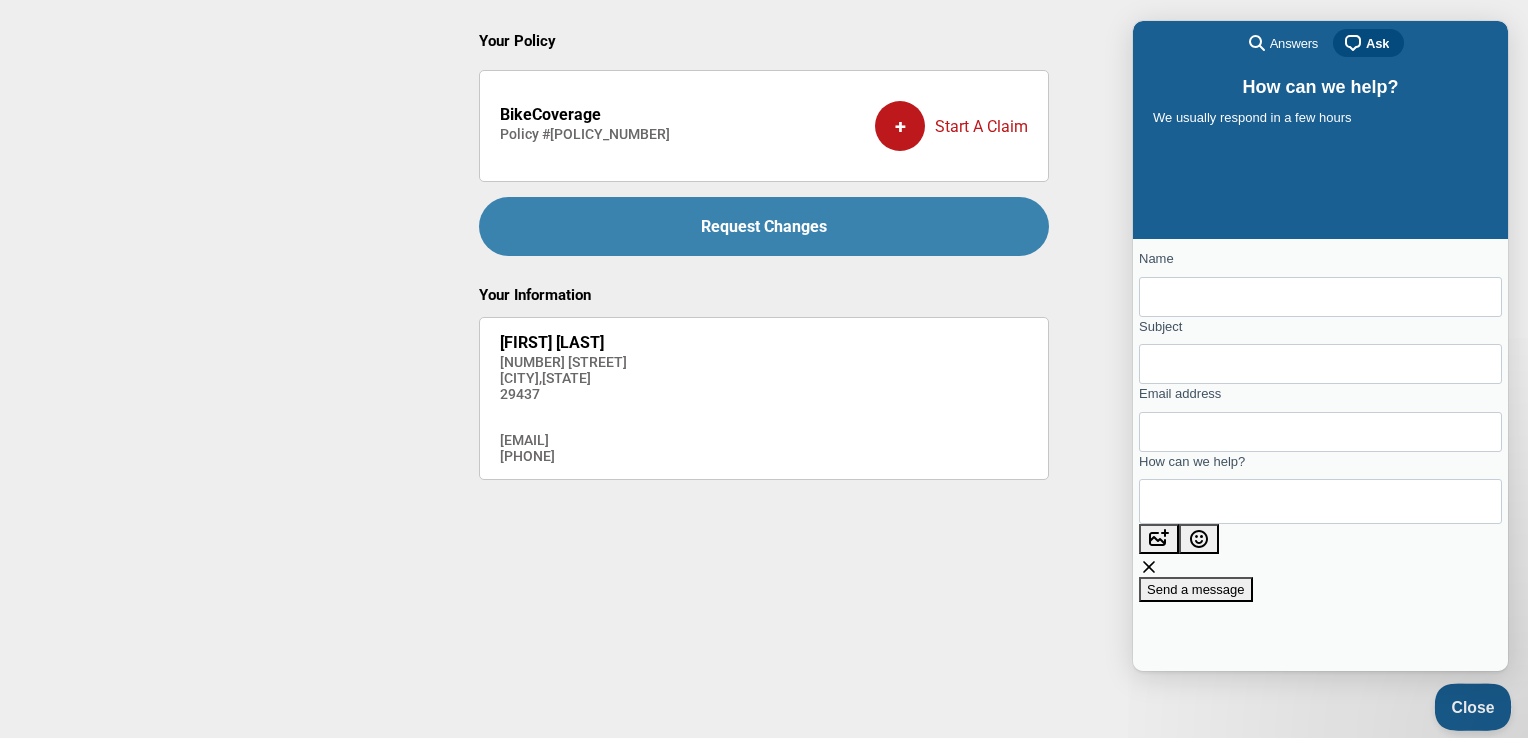 click on "Close" at bounding box center [1468, 704] 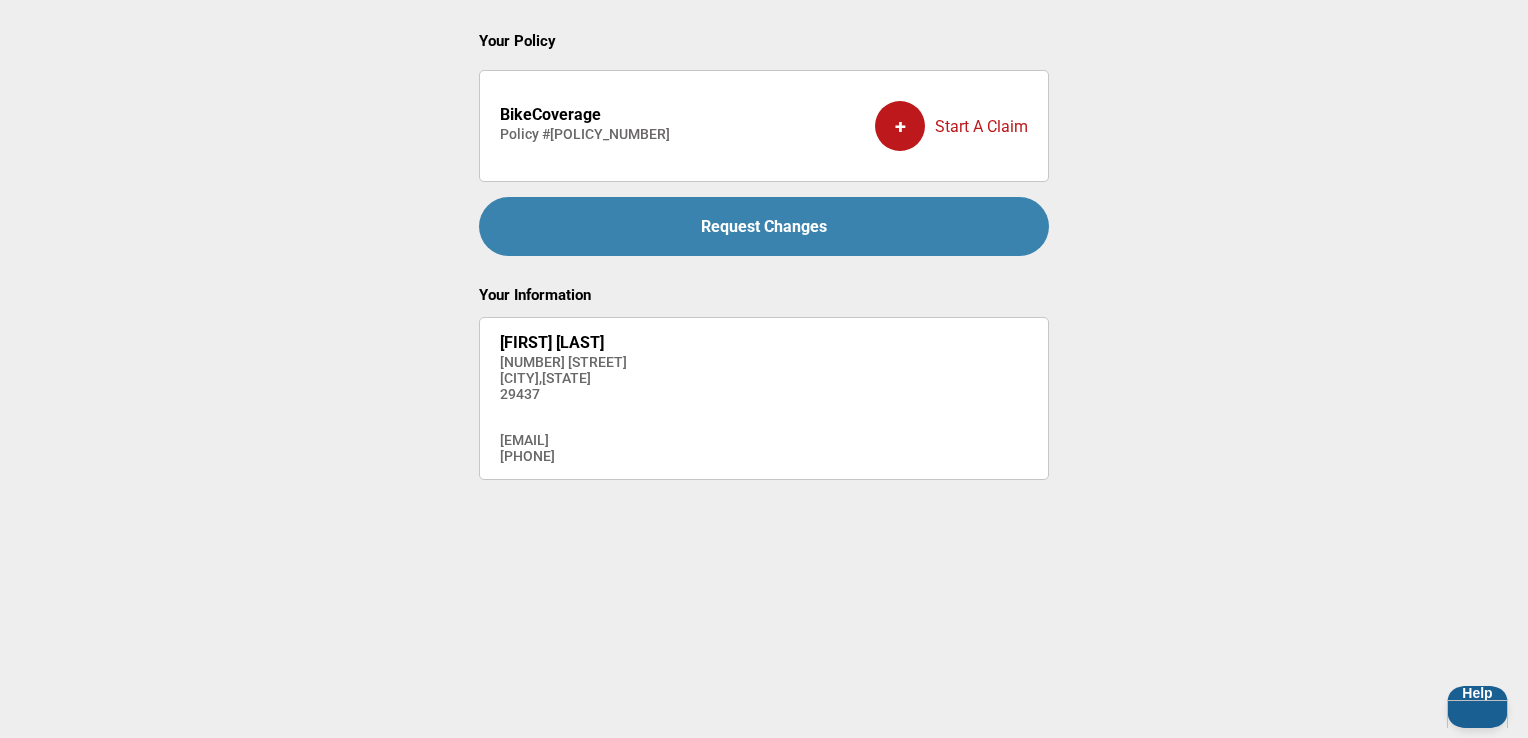 click on "+" at bounding box center [900, 126] 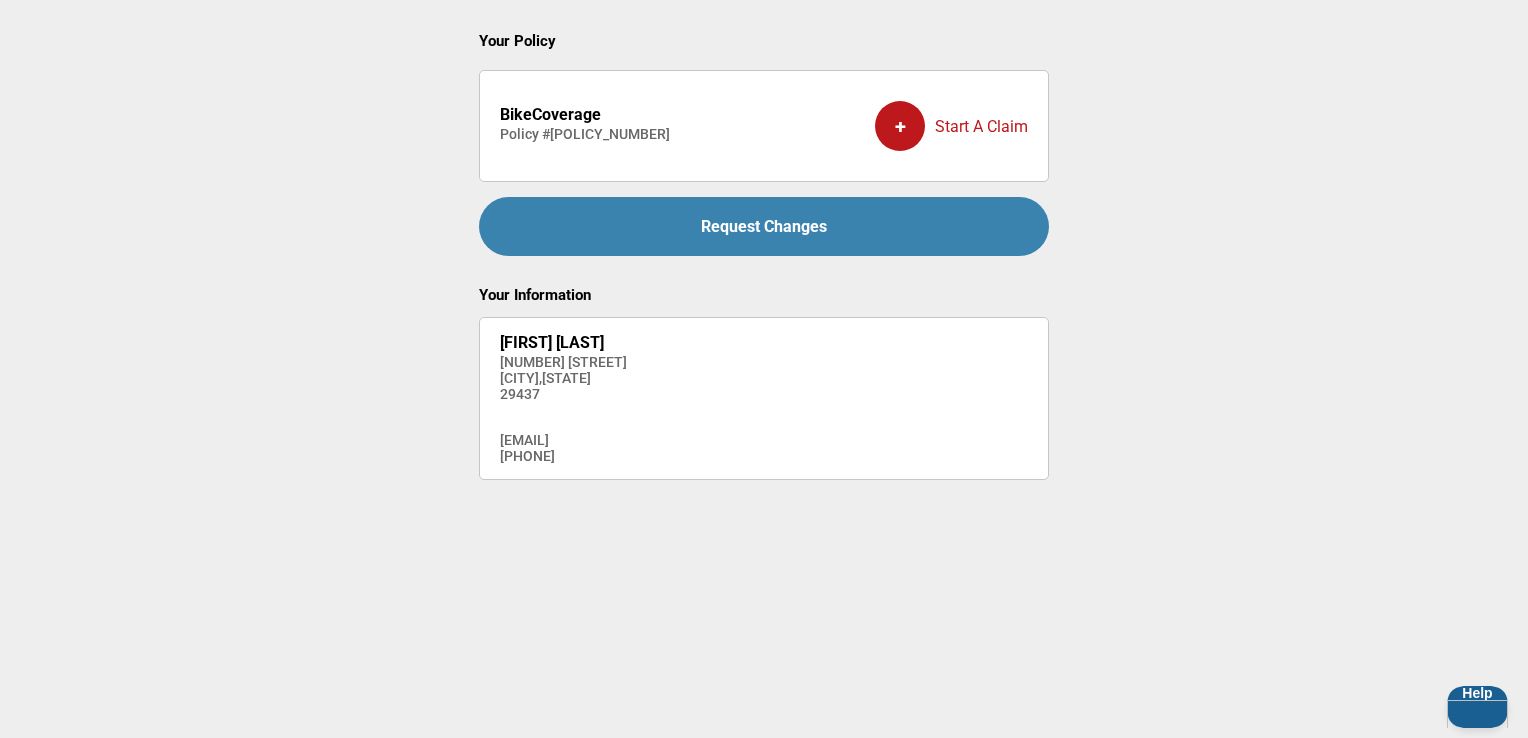 drag, startPoint x: 549, startPoint y: 137, endPoint x: 715, endPoint y: 137, distance: 166 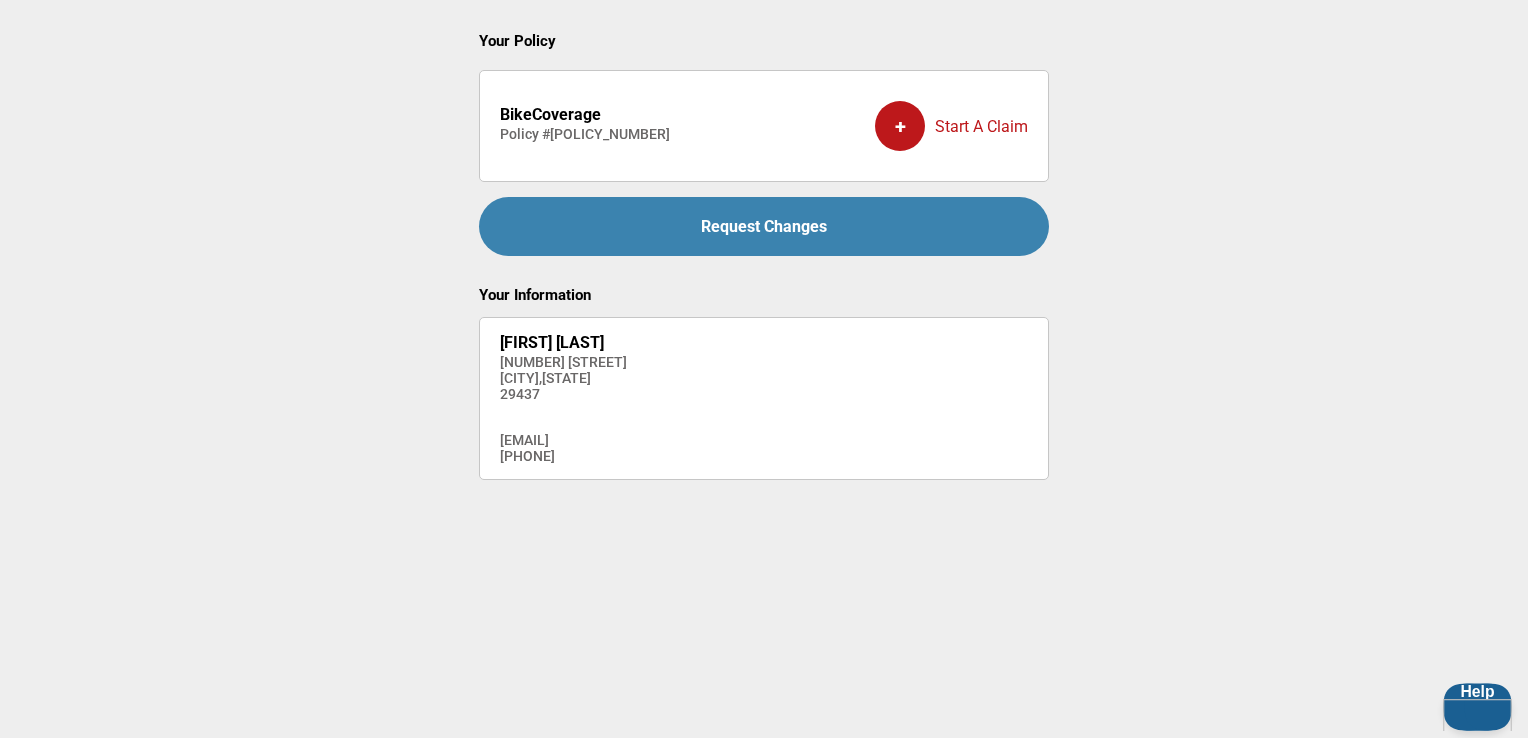 click on "Help" at bounding box center [1473, 690] 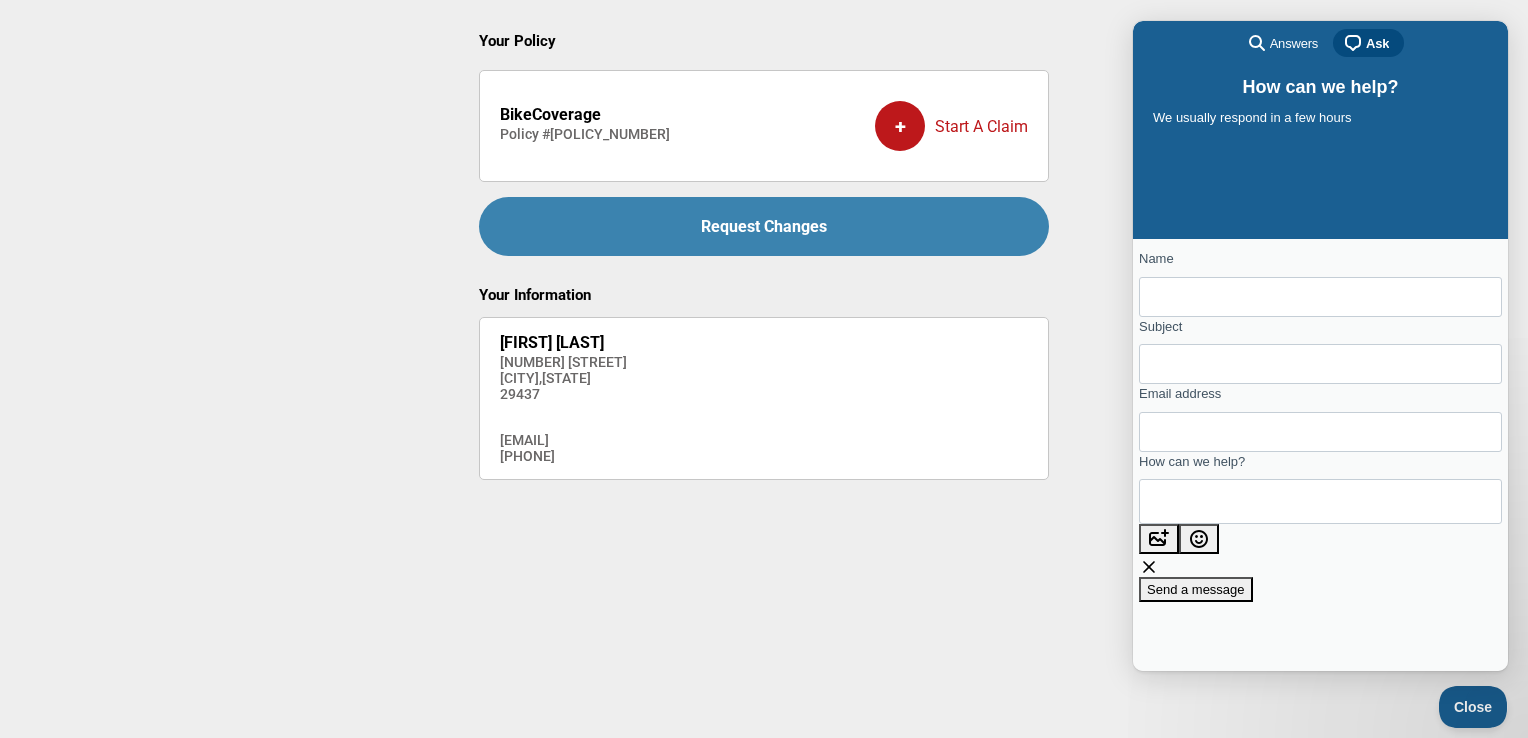click on "Ask" at bounding box center (1377, 44) 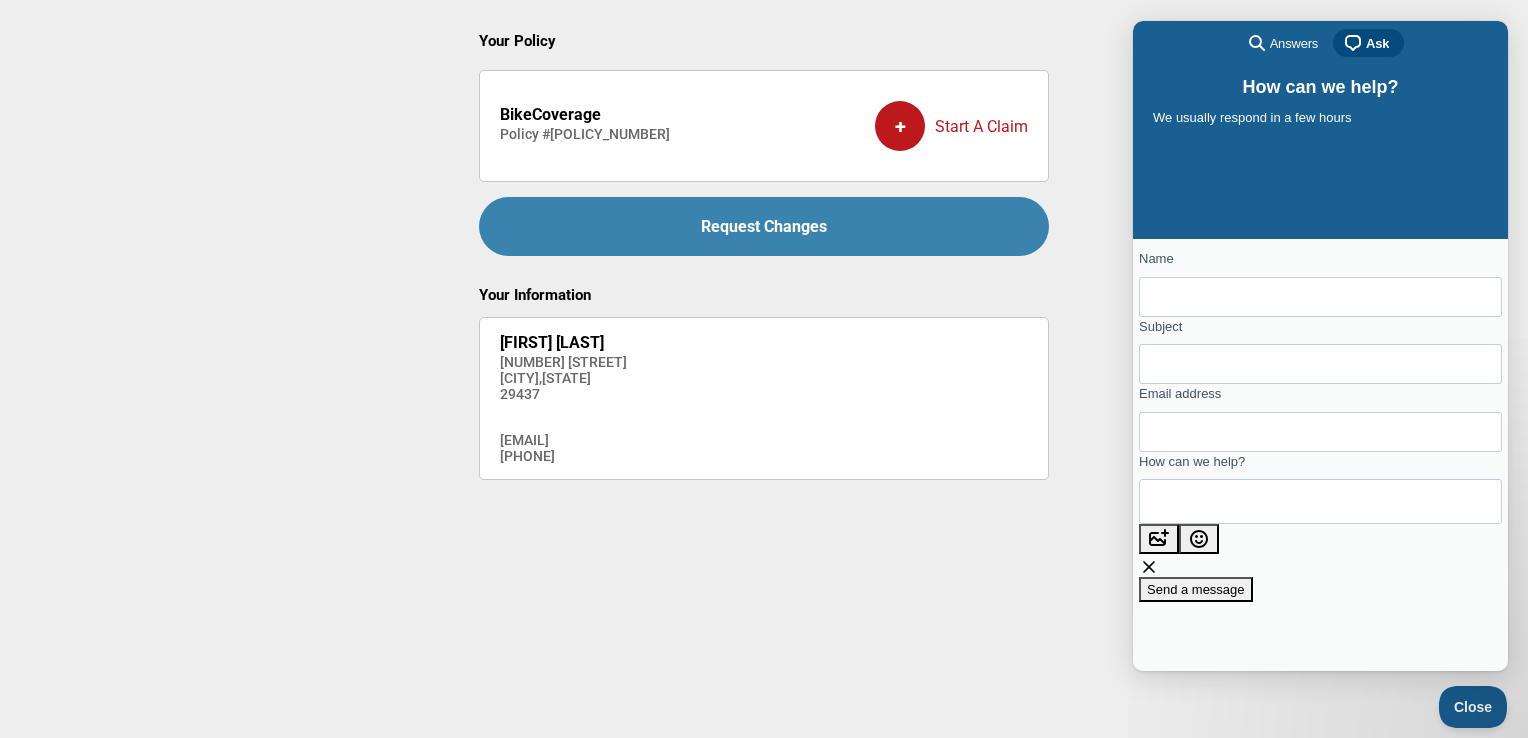 click on "Answers" at bounding box center [1294, 44] 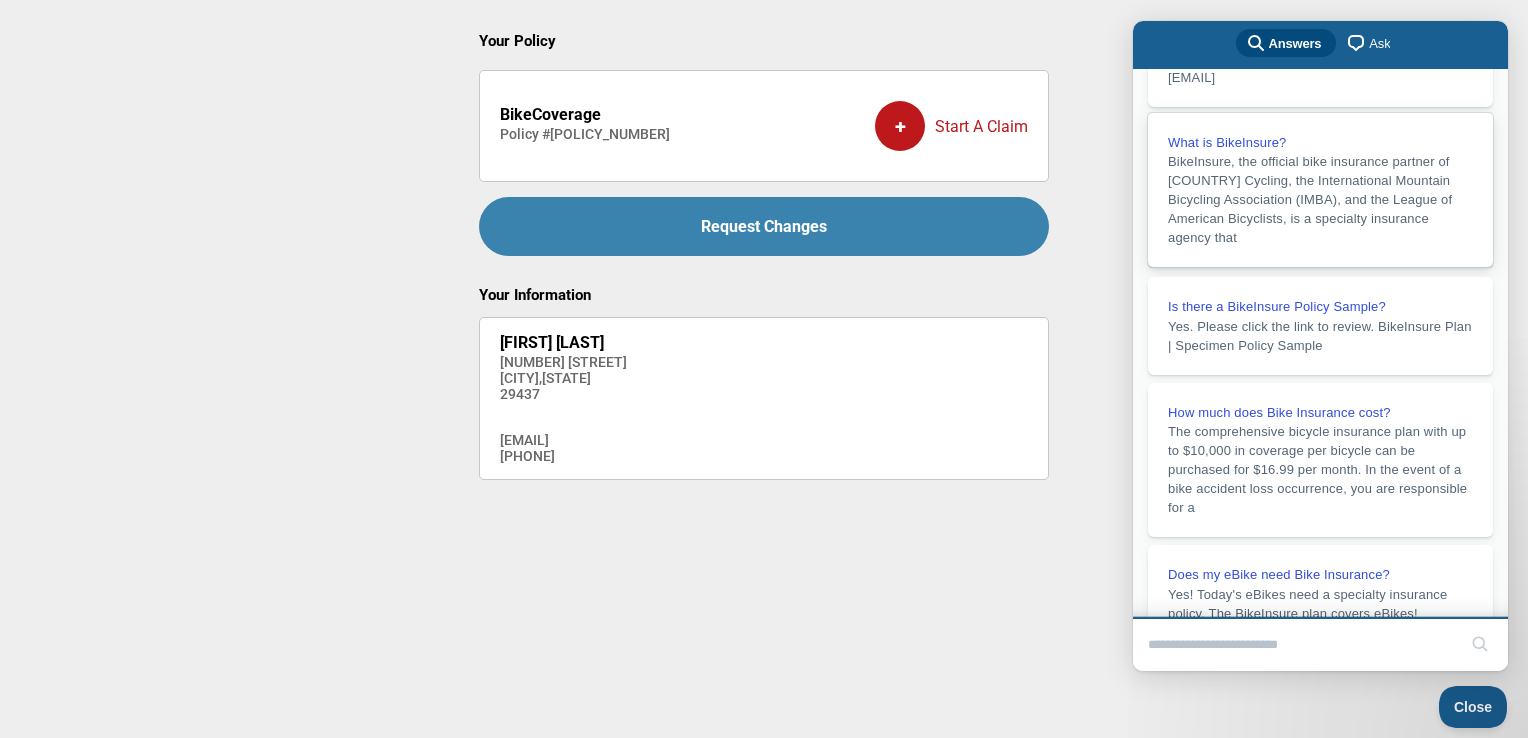 scroll, scrollTop: 116, scrollLeft: 0, axis: vertical 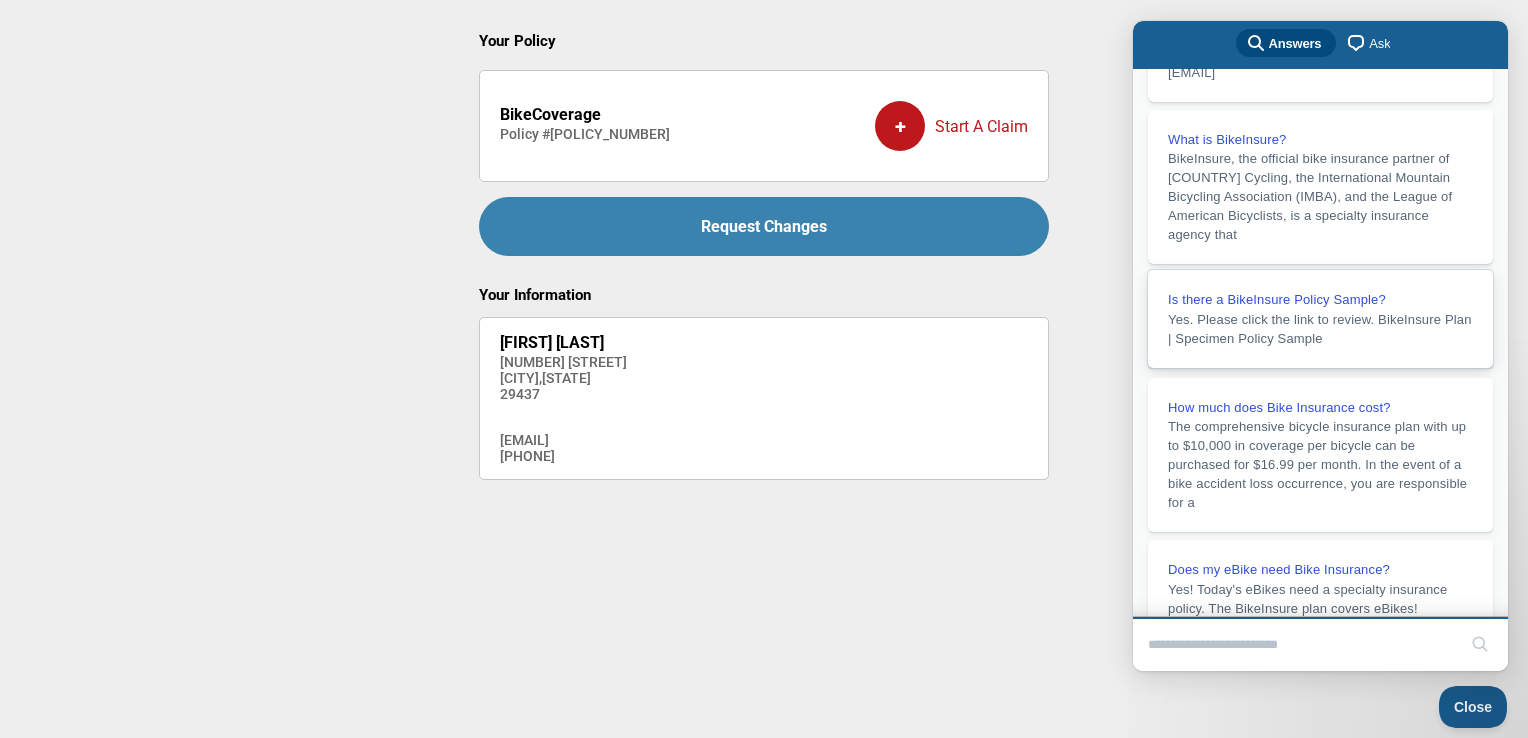 click on "Yes. Please click the link to review. BikeInsure Plan | Specimen Policy Sample" at bounding box center [1320, 329] 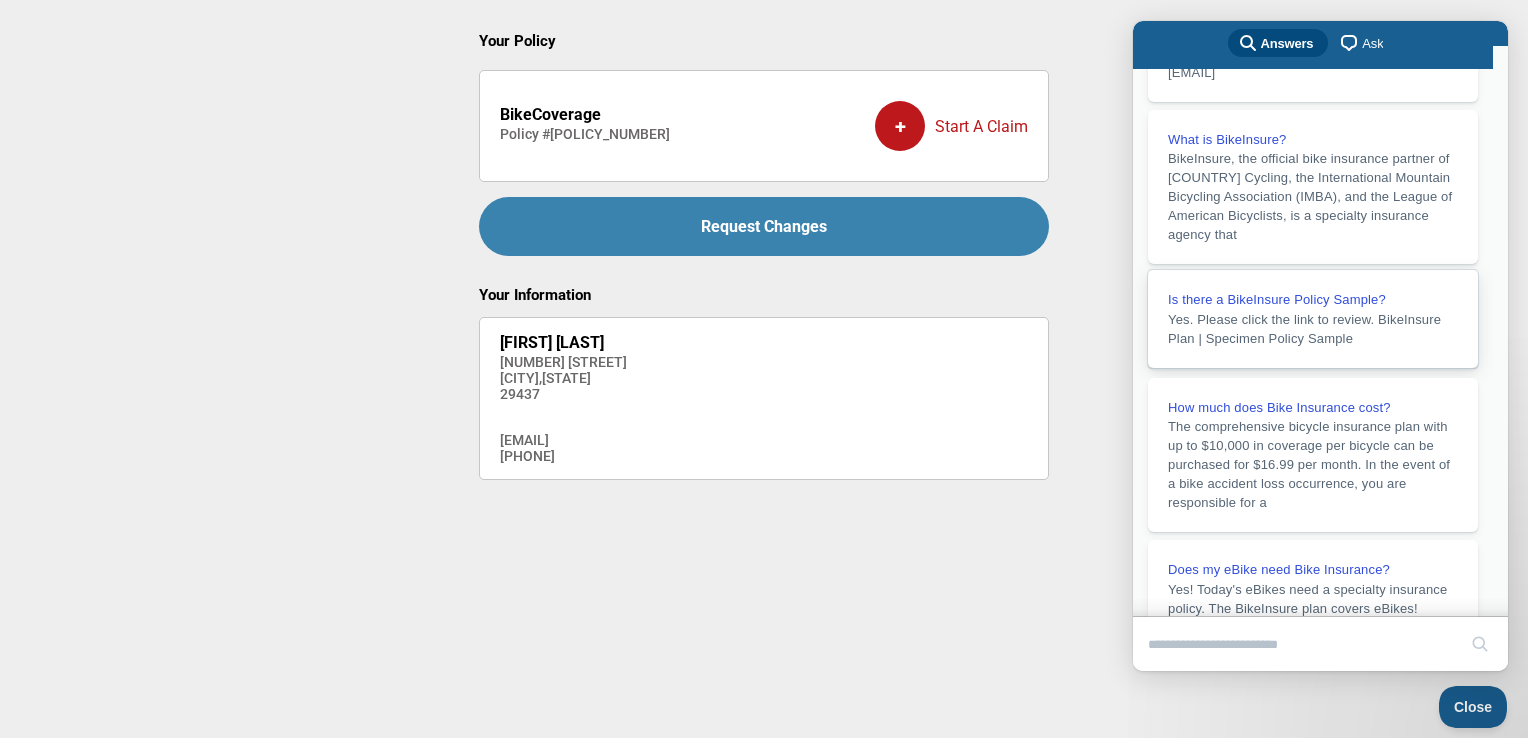 scroll, scrollTop: 12, scrollLeft: 0, axis: vertical 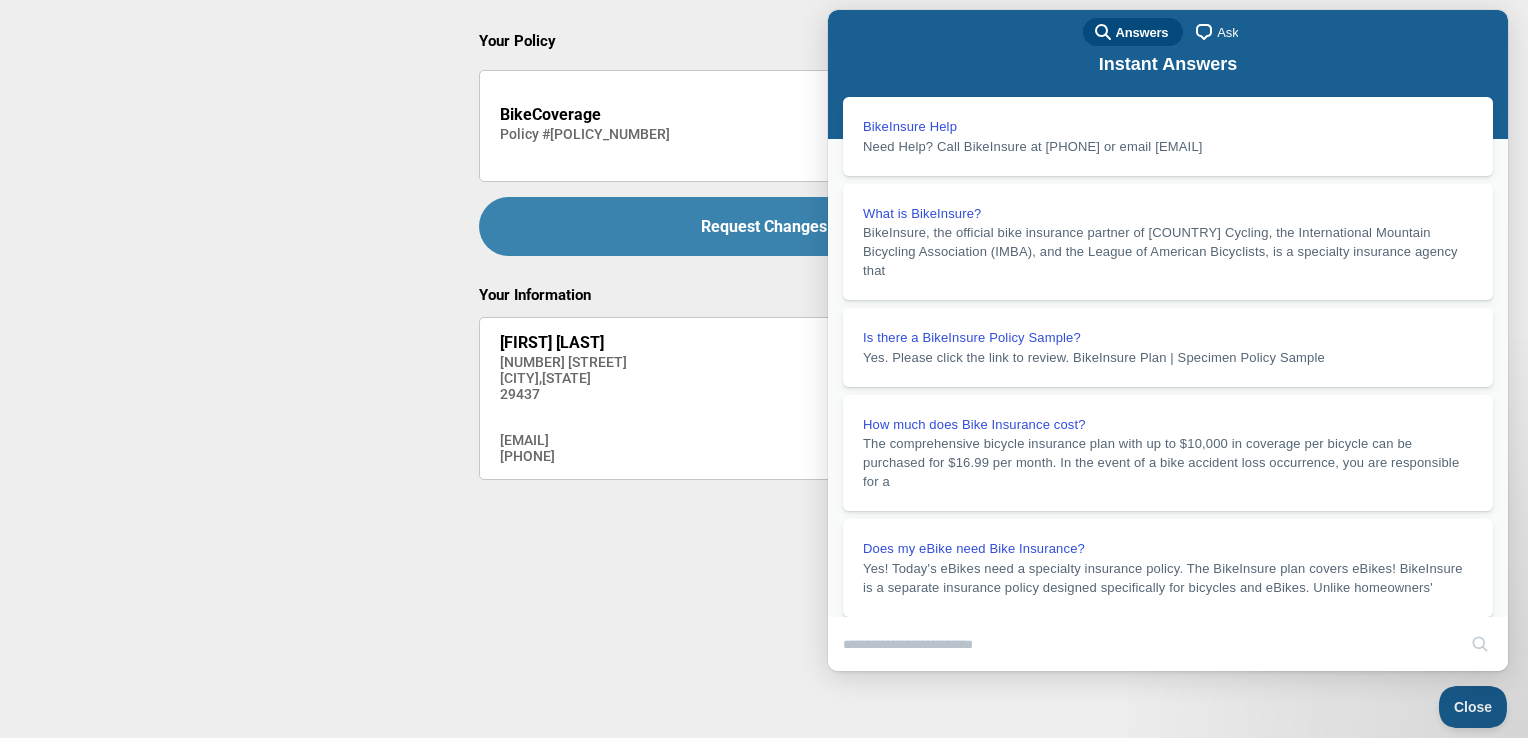 click on "BikeInsure Plan | Specimen Policy Sample" at bounding box center [1162, 901] 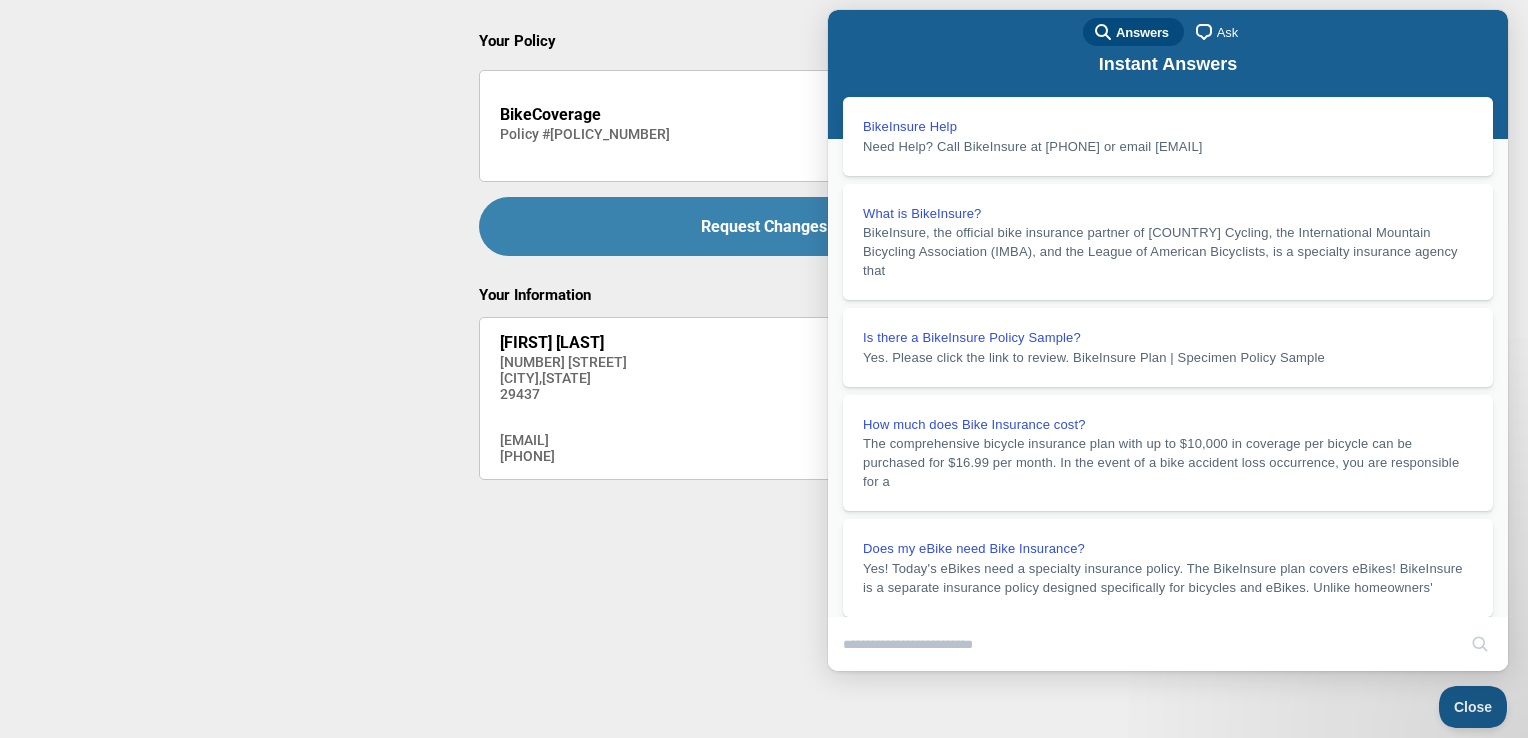 click on "Close" at bounding box center [847, 685] 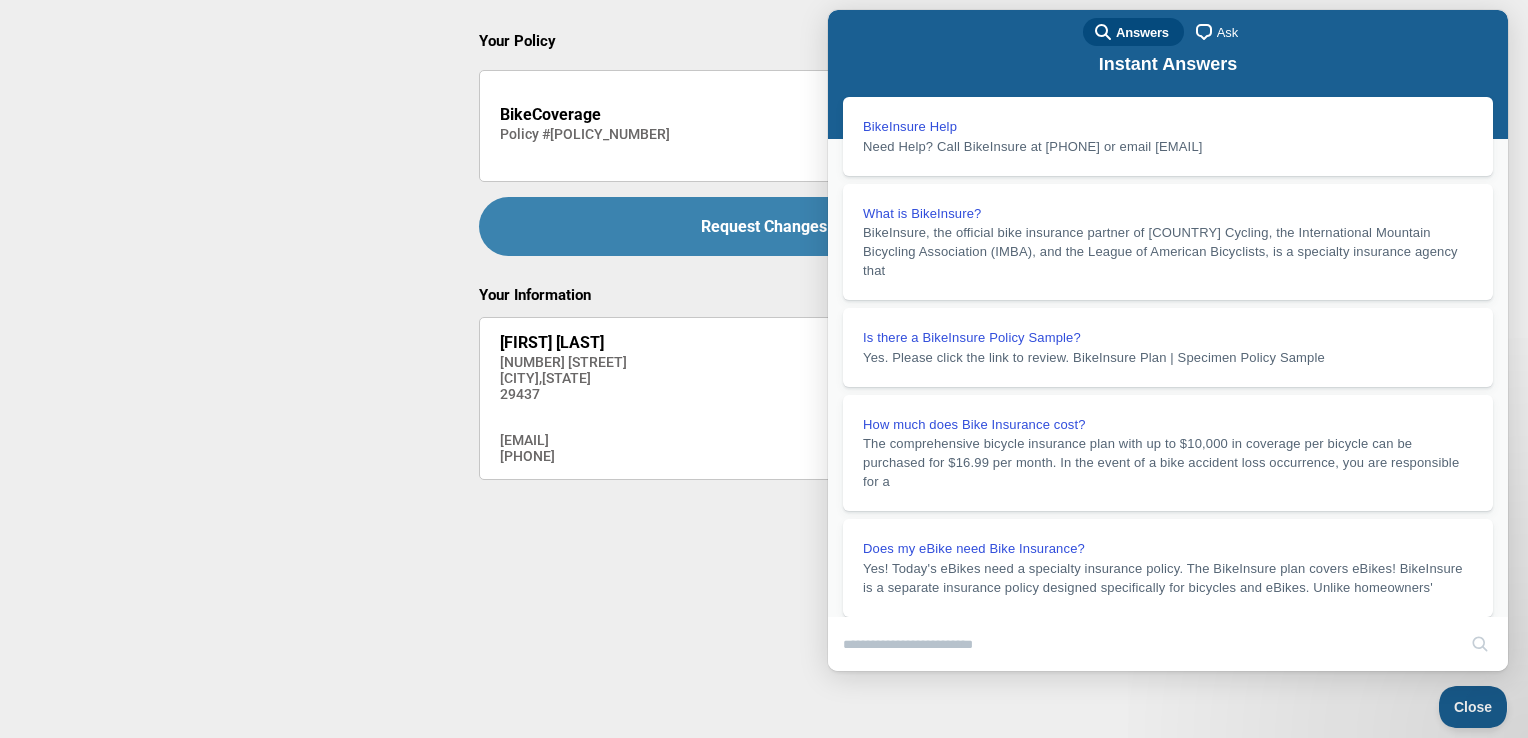 scroll, scrollTop: 74, scrollLeft: 0, axis: vertical 